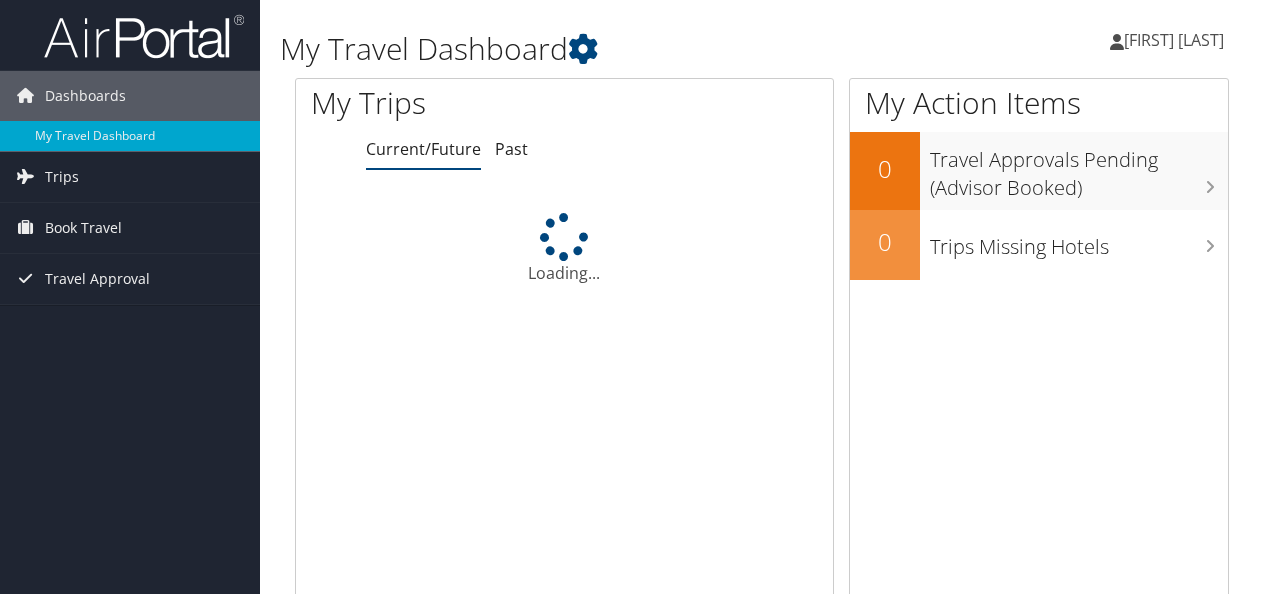 scroll, scrollTop: 0, scrollLeft: 0, axis: both 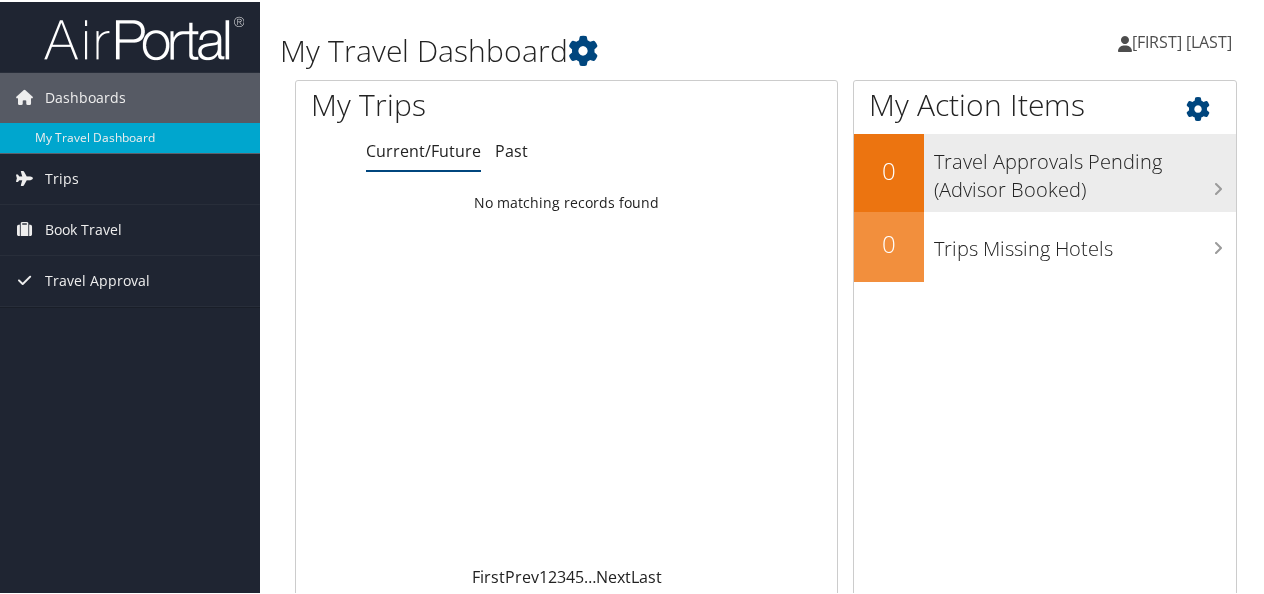 click on "Travel Approvals Pending (Advisor Booked)" at bounding box center [1085, 169] 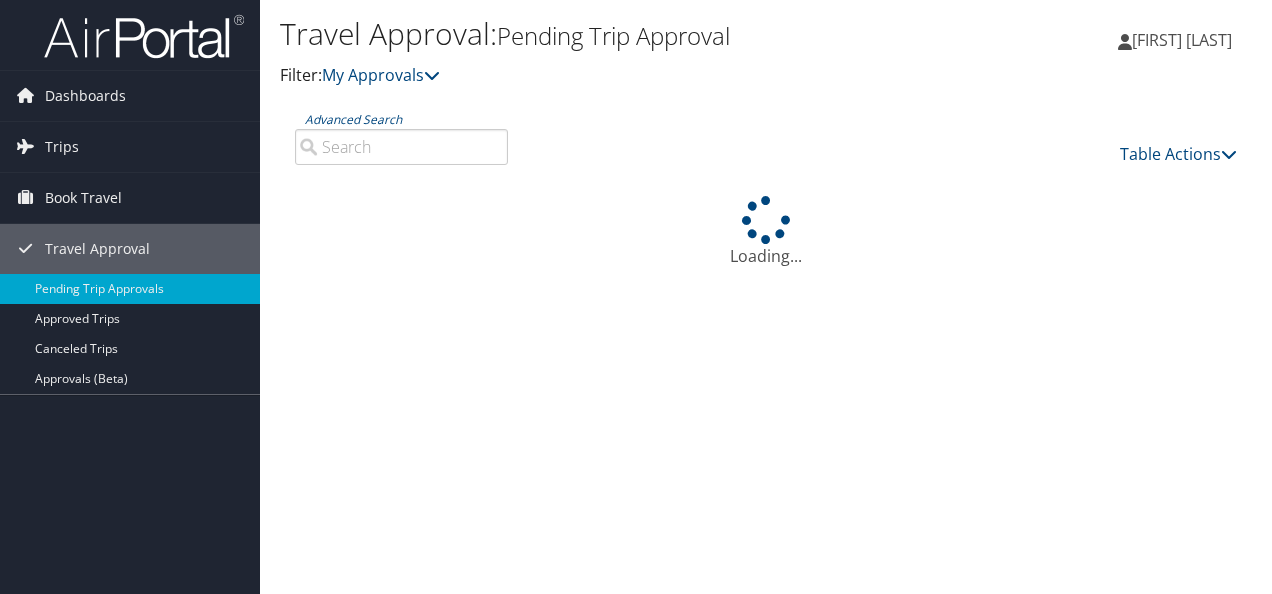 scroll, scrollTop: 0, scrollLeft: 0, axis: both 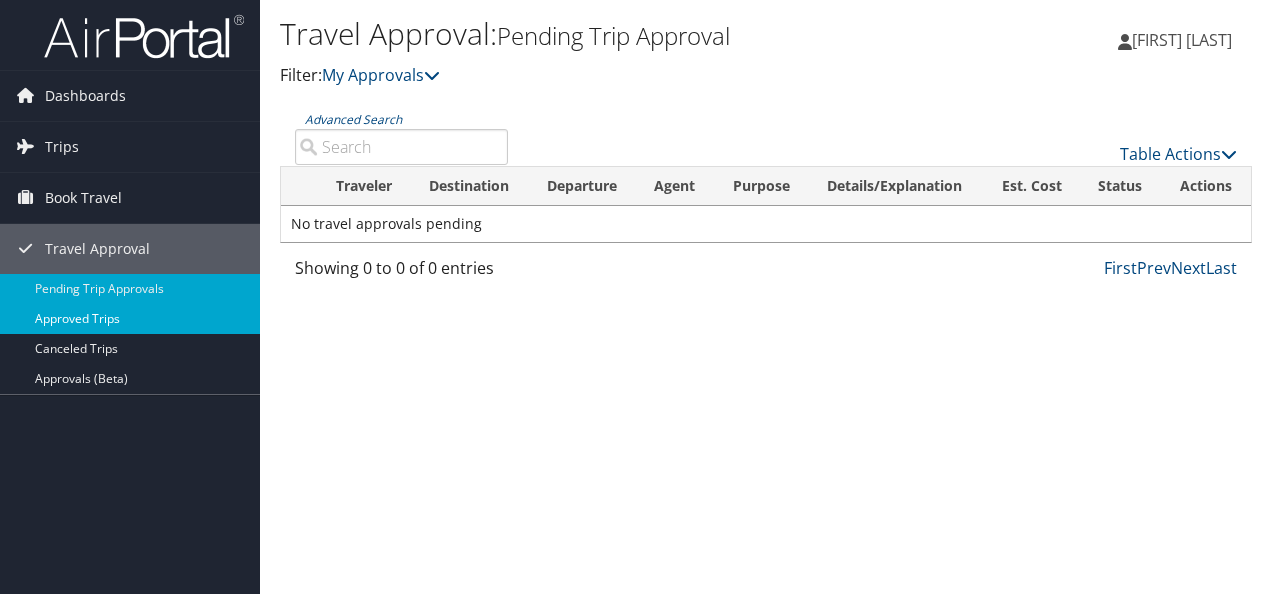 click on "Approved Trips" at bounding box center [130, 319] 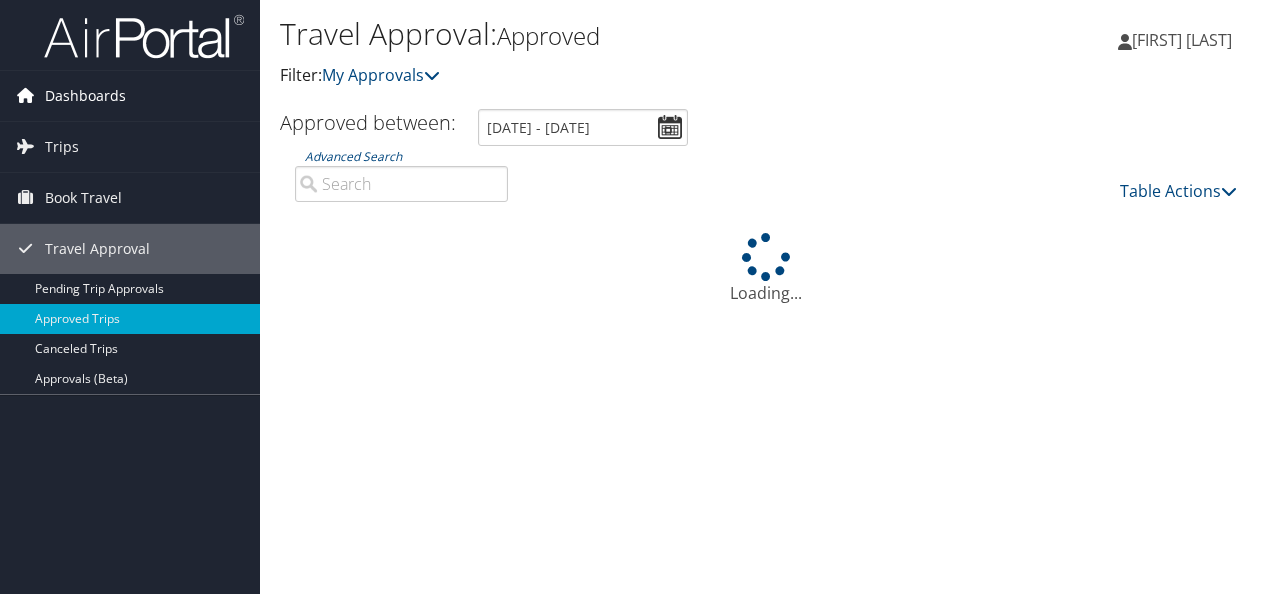 scroll, scrollTop: 0, scrollLeft: 0, axis: both 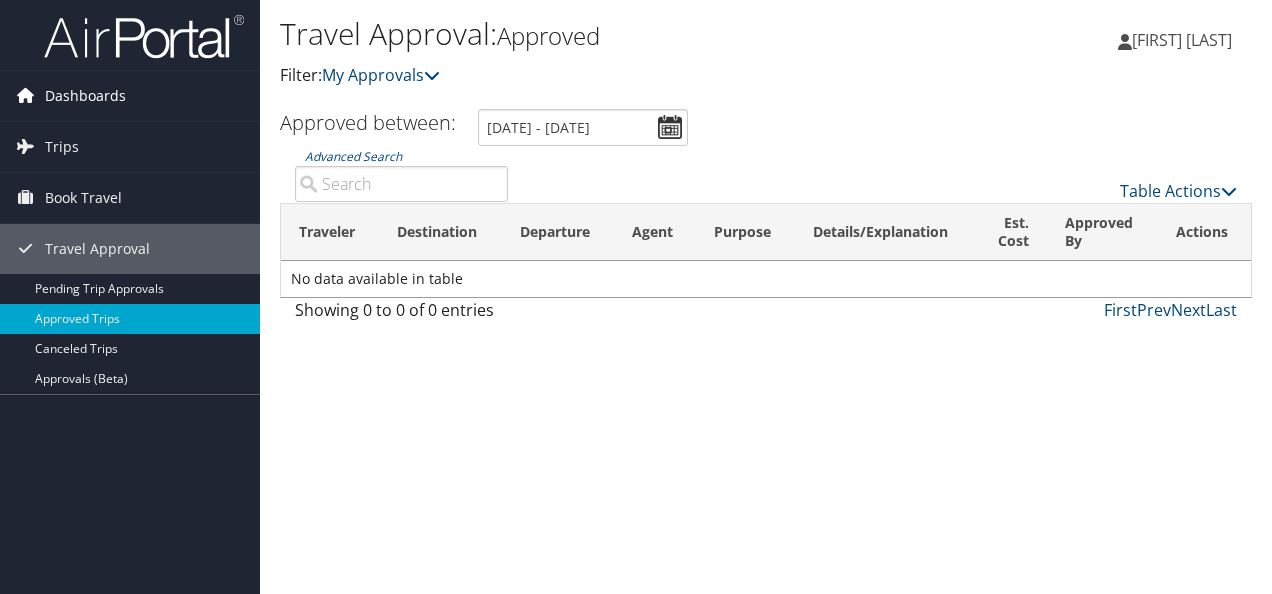 click on "Dashboards" at bounding box center (85, 96) 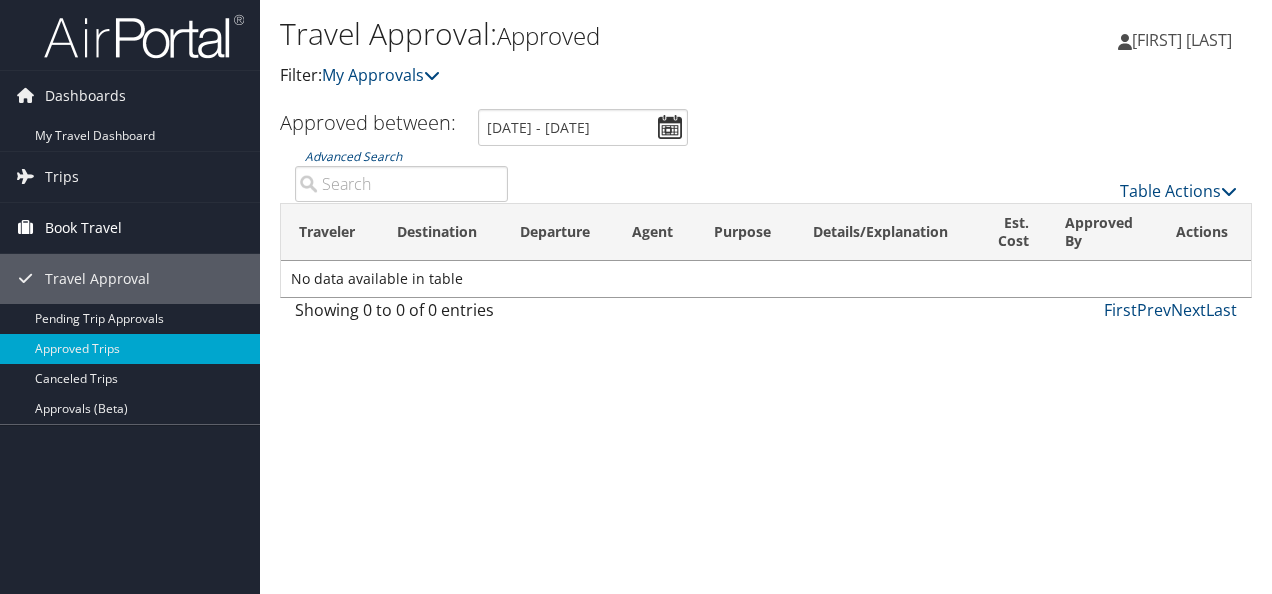 click on "Book Travel" at bounding box center (83, 228) 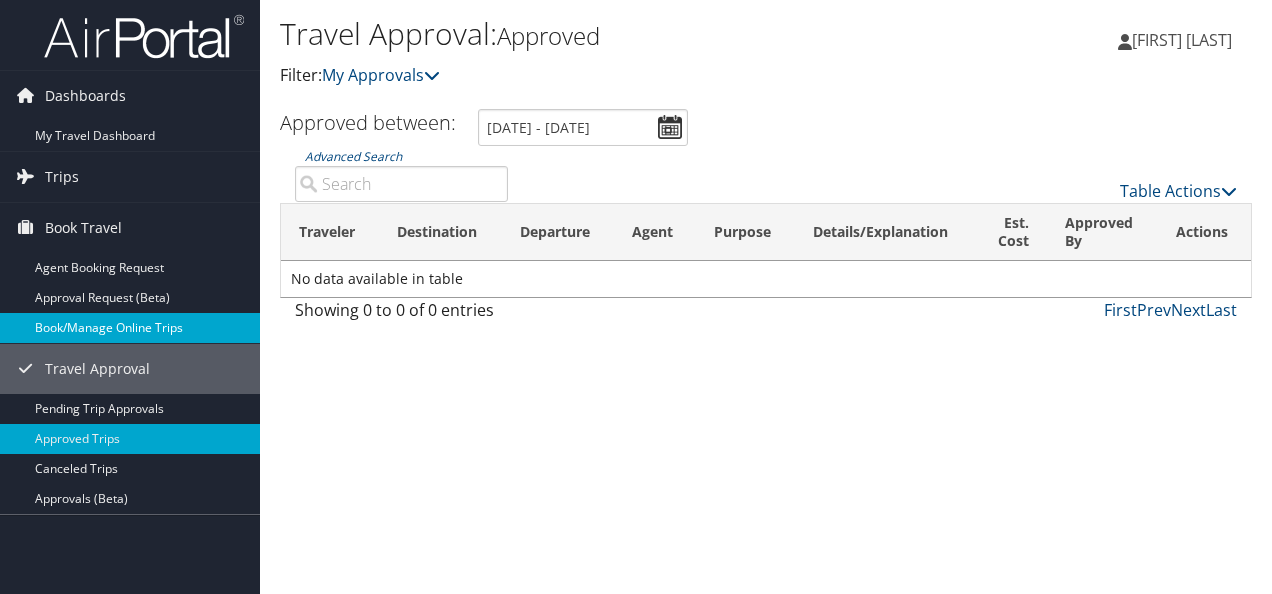 click on "Book/Manage Online Trips" at bounding box center (130, 328) 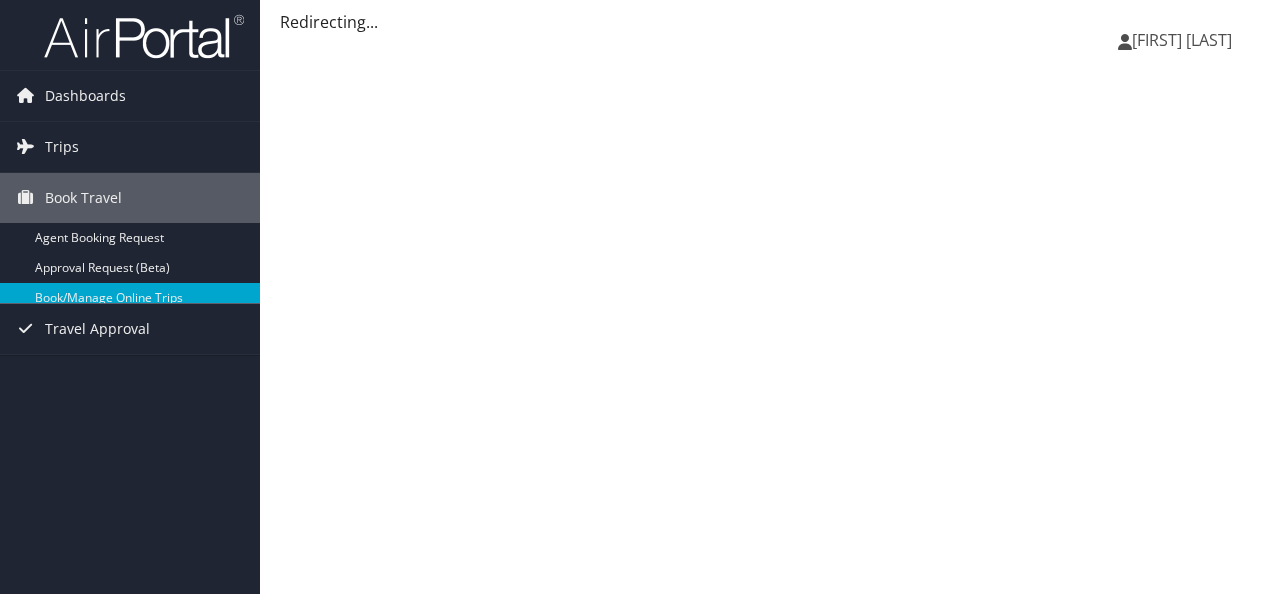 scroll, scrollTop: 0, scrollLeft: 0, axis: both 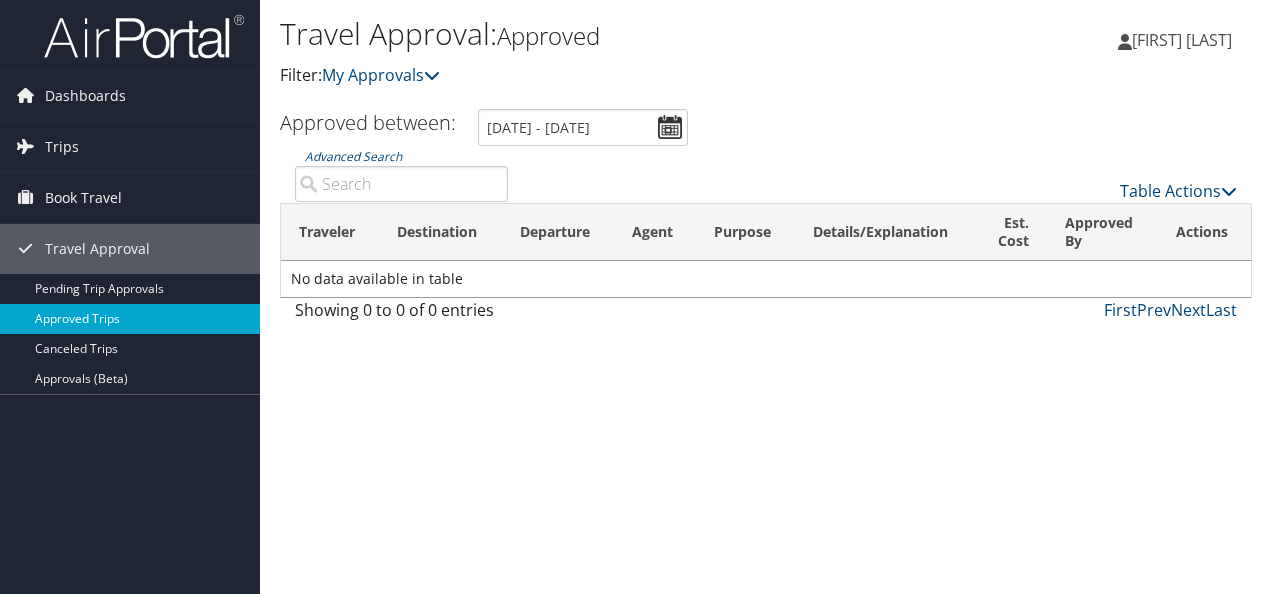click on "Approved Trips" at bounding box center (130, 319) 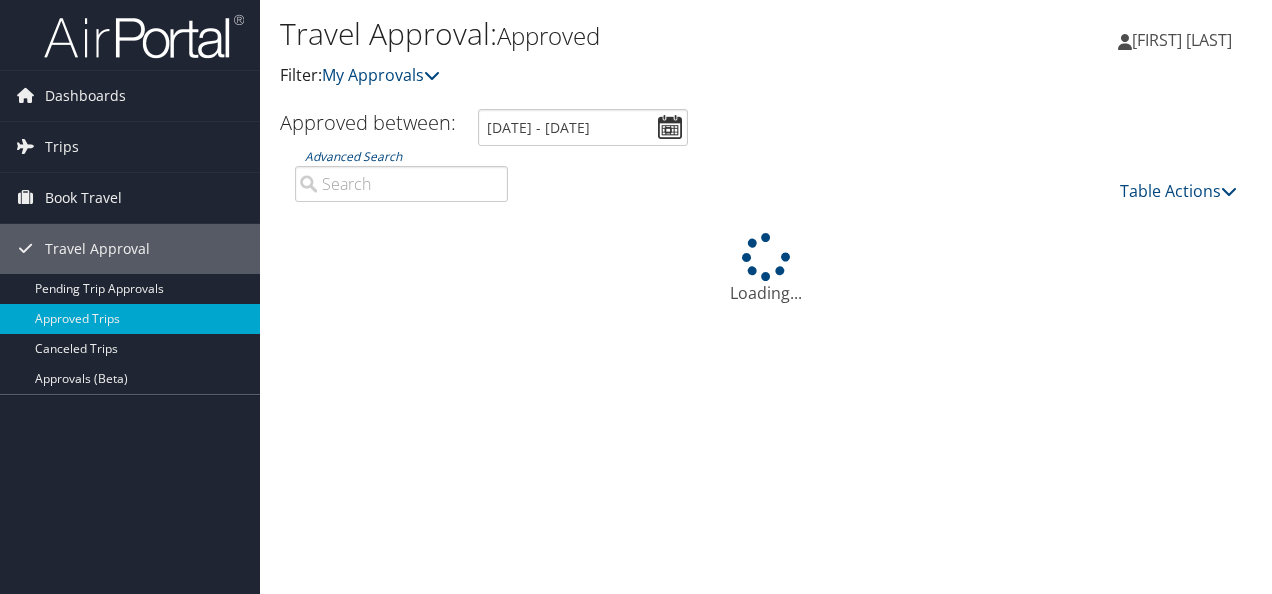 scroll, scrollTop: 0, scrollLeft: 0, axis: both 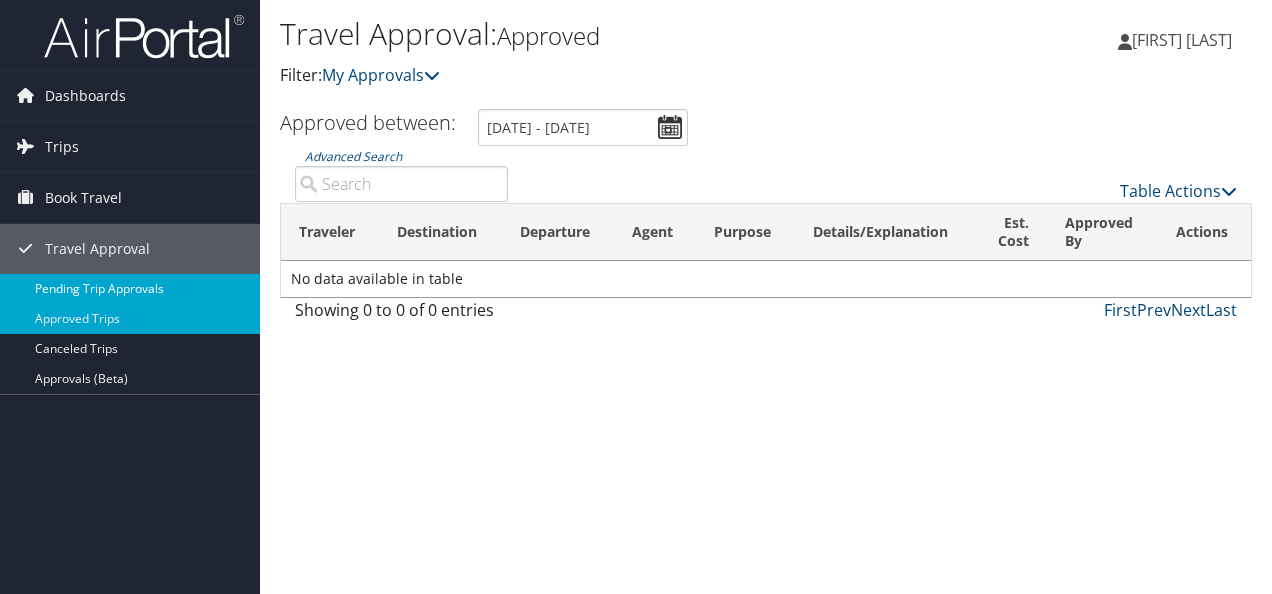 click on "Pending Trip Approvals" at bounding box center (130, 289) 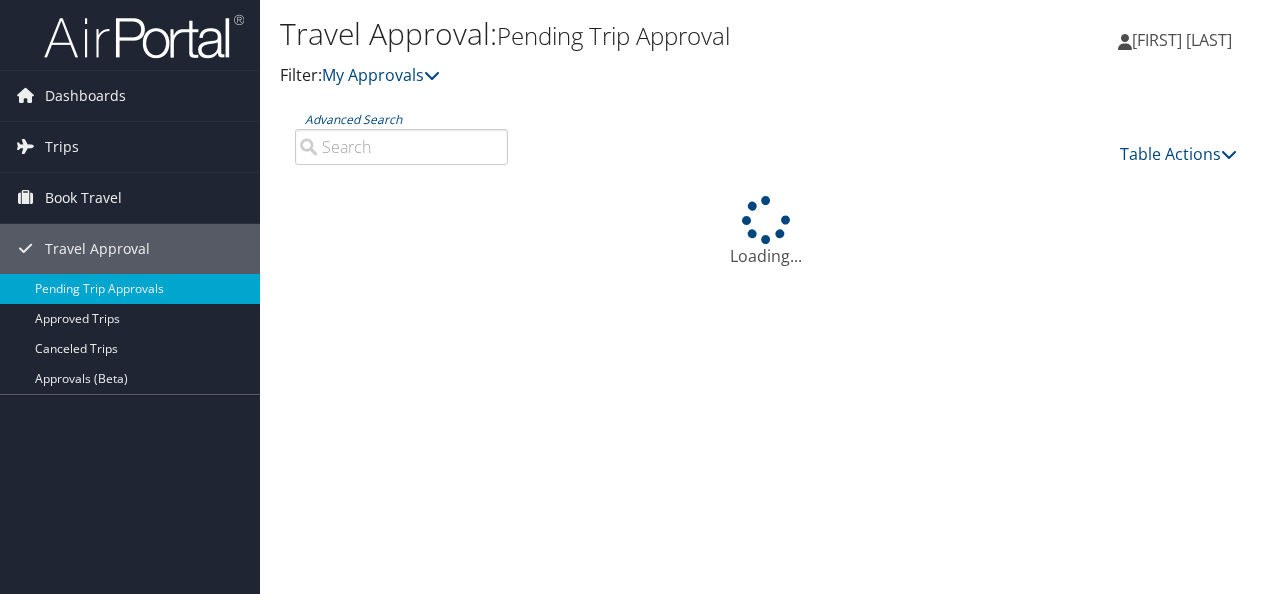 scroll, scrollTop: 0, scrollLeft: 0, axis: both 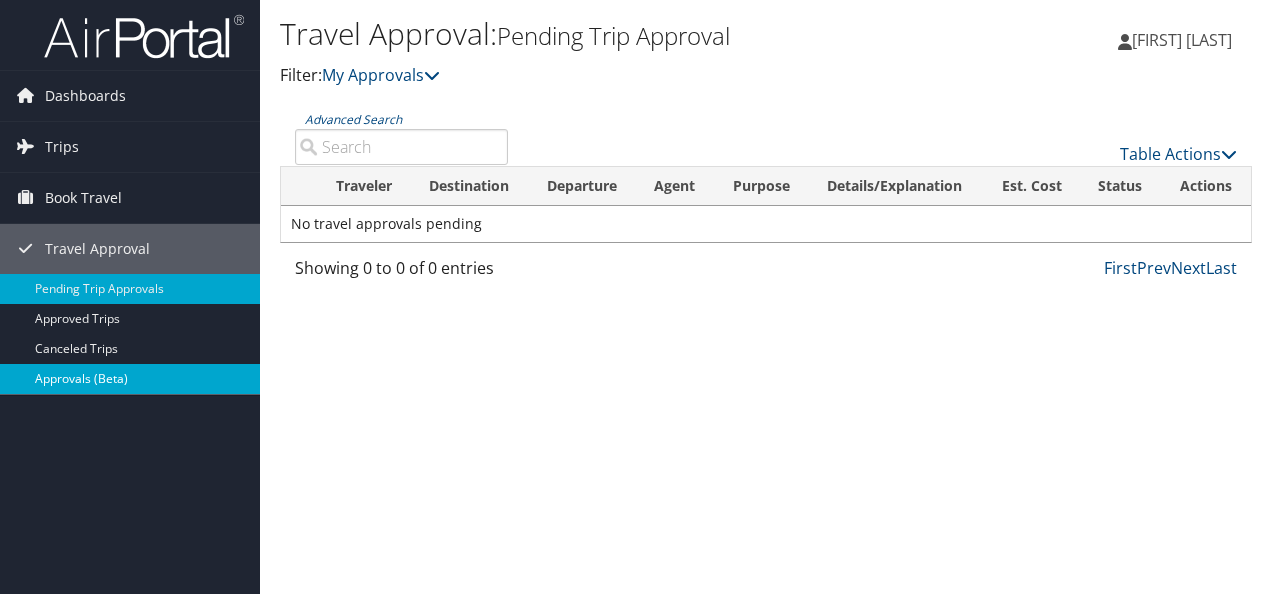 click on "Approvals (Beta)" at bounding box center [130, 379] 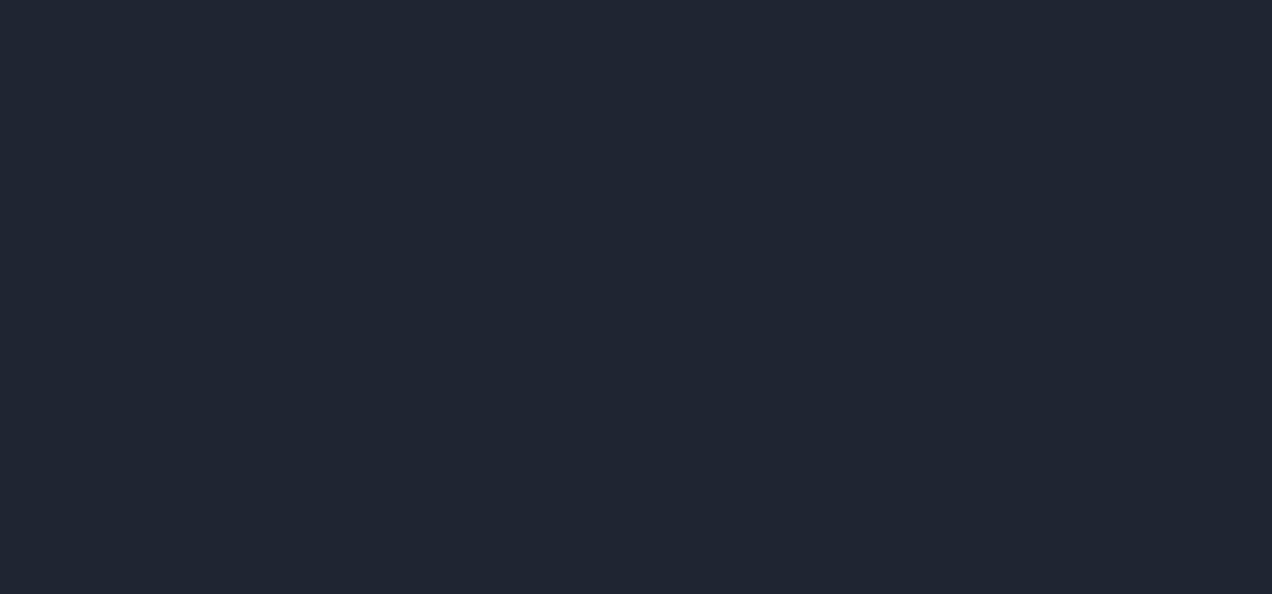 scroll, scrollTop: 0, scrollLeft: 0, axis: both 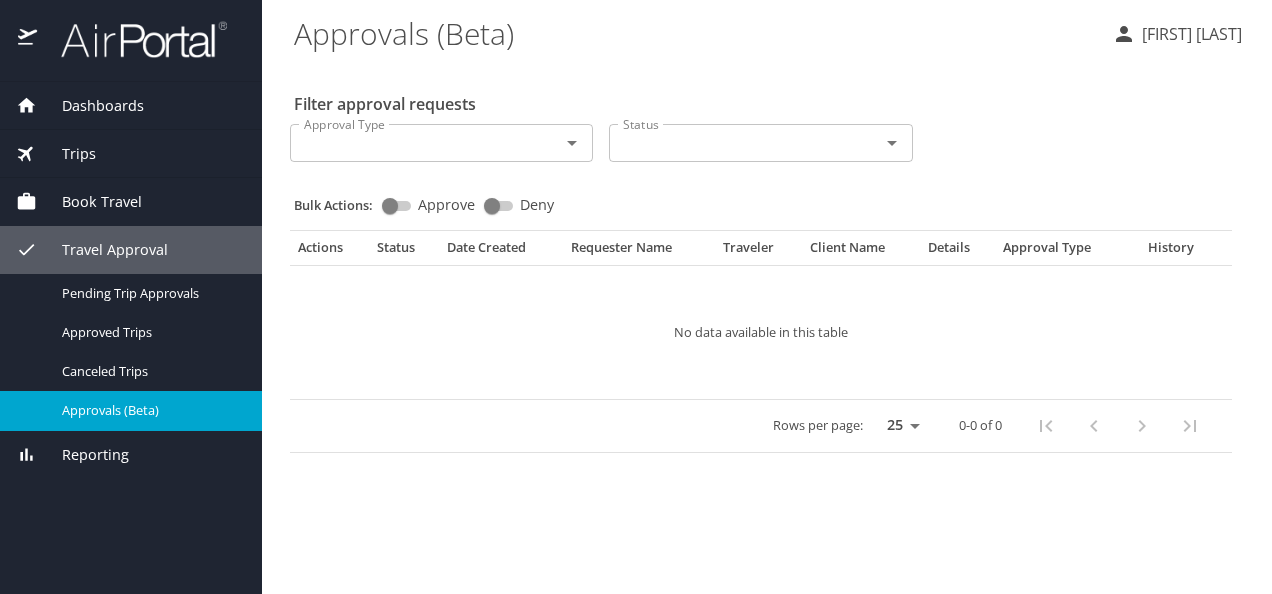 select on "US" 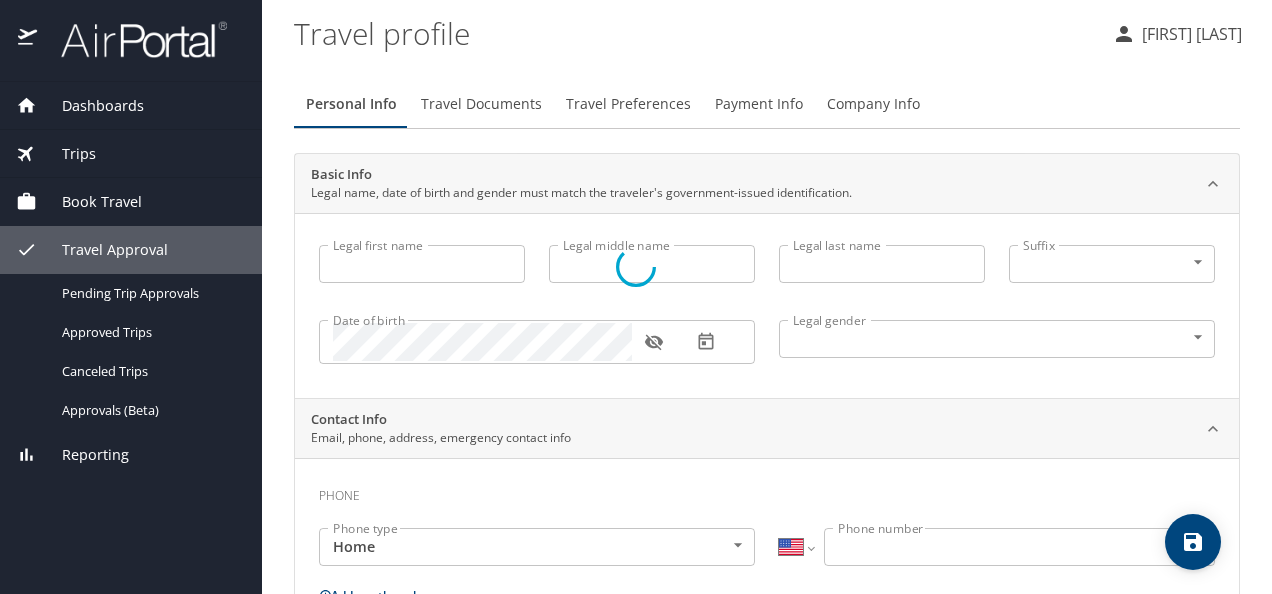 type on "[FIRST]" 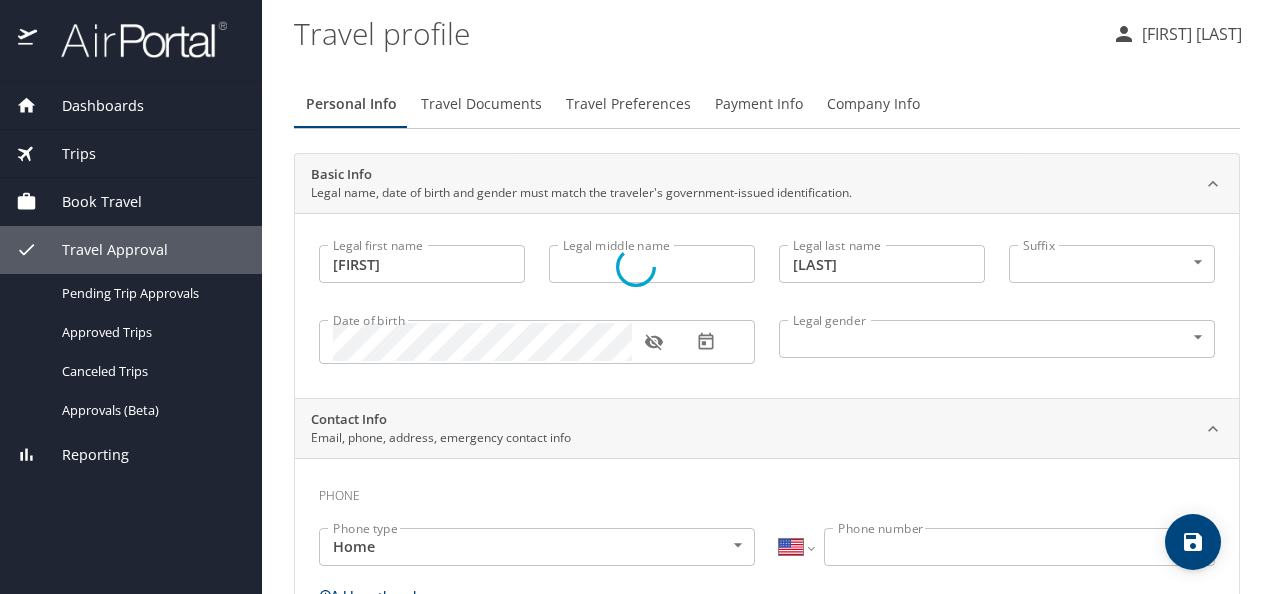 select on "SC" 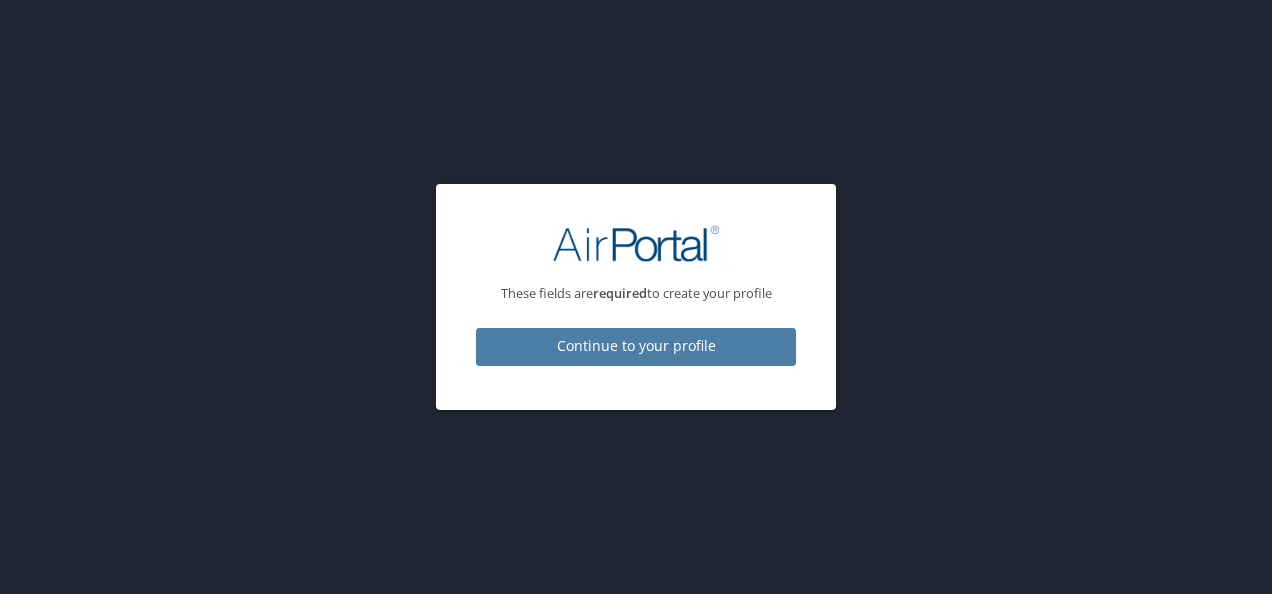 click on "Continue to your profile" at bounding box center [636, 346] 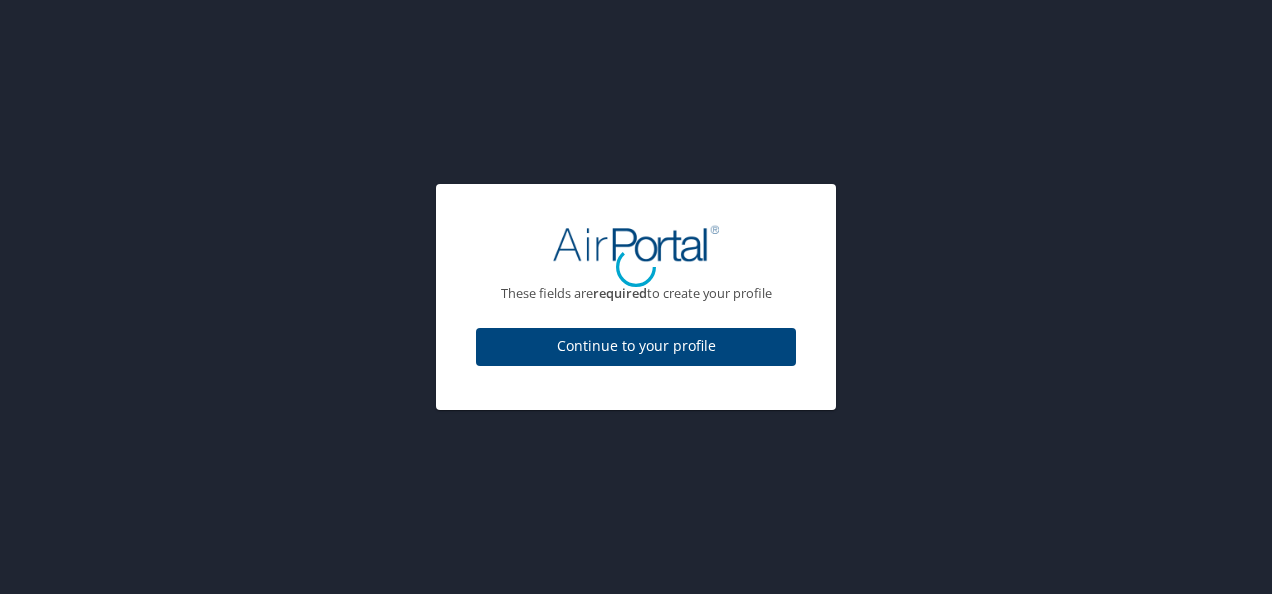 select on "US" 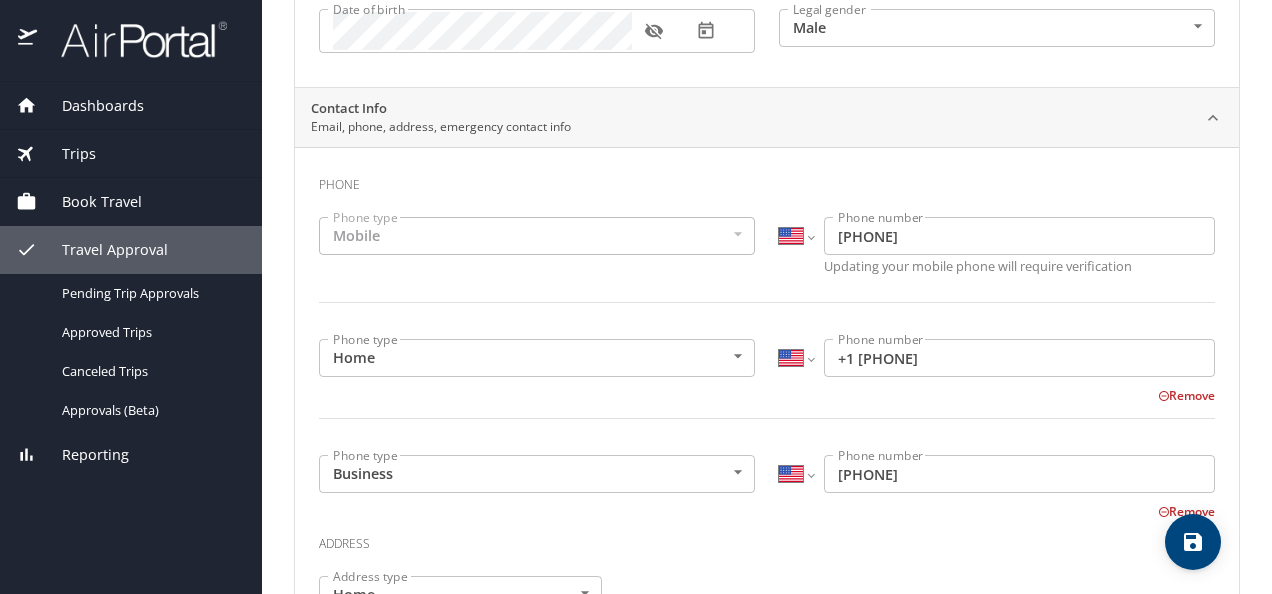 scroll, scrollTop: 373, scrollLeft: 0, axis: vertical 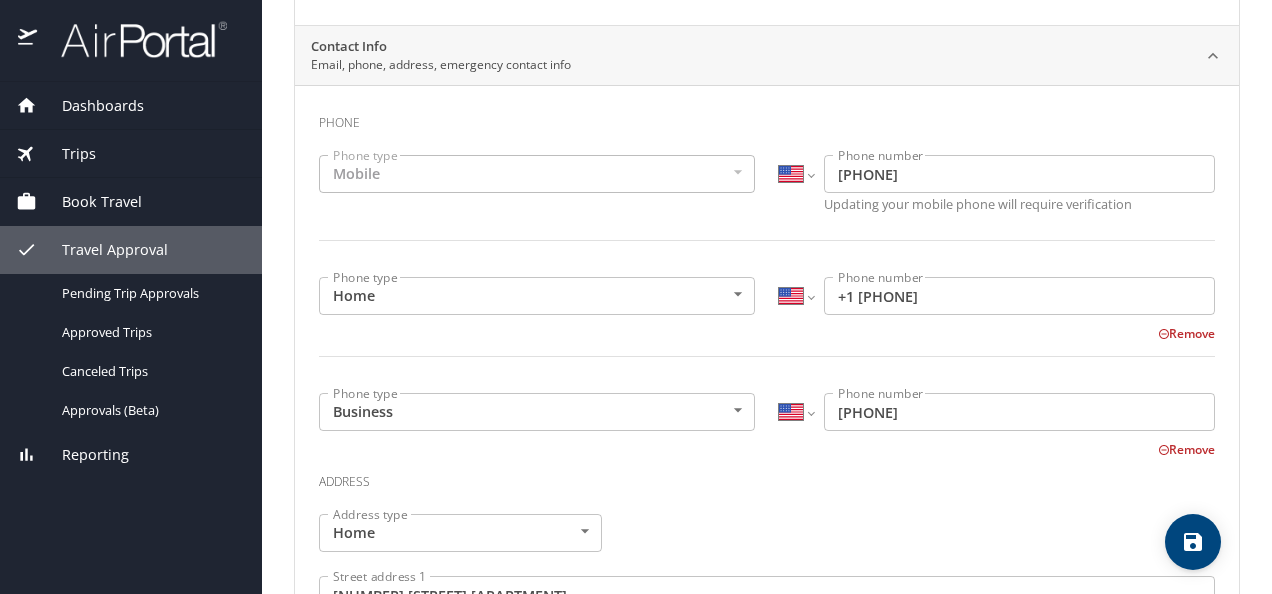 click on "+1 [PHONE]" at bounding box center (1019, 296) 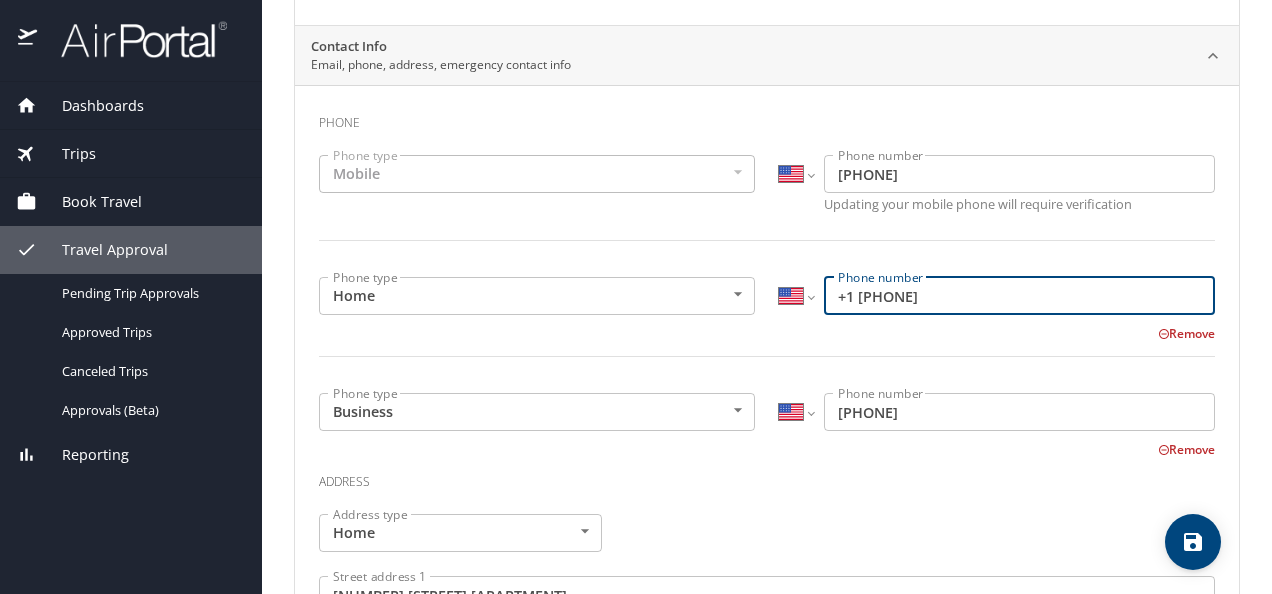 click on "+1 [PHONE]" at bounding box center (1019, 296) 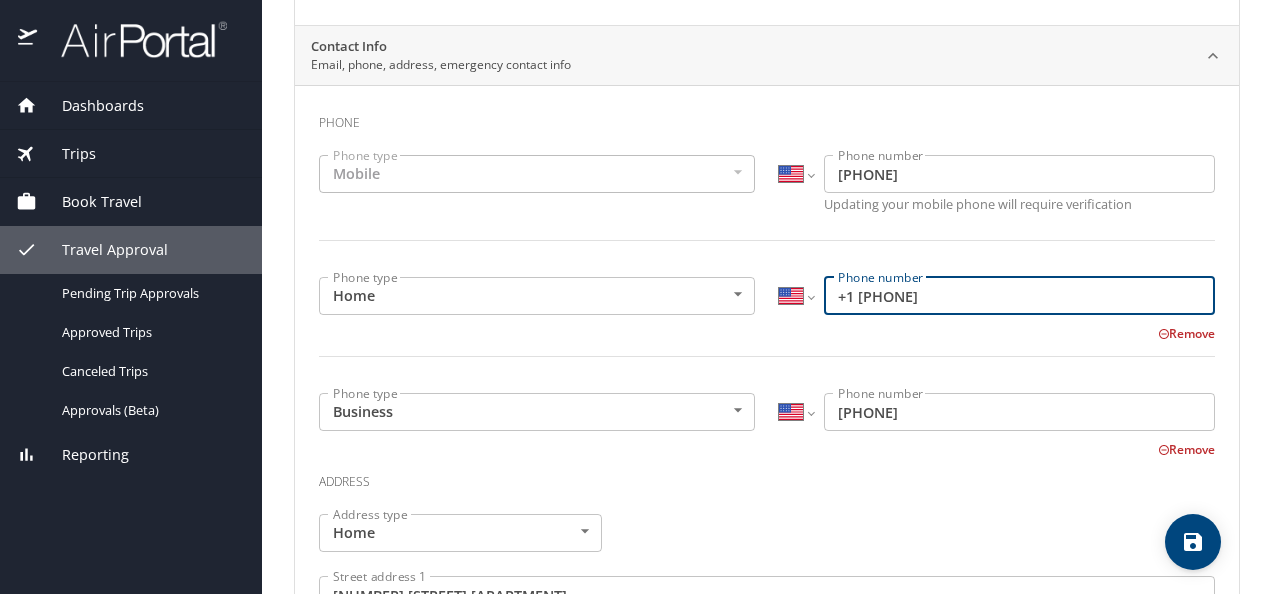 click on "+1 [PHONE]" at bounding box center [1019, 296] 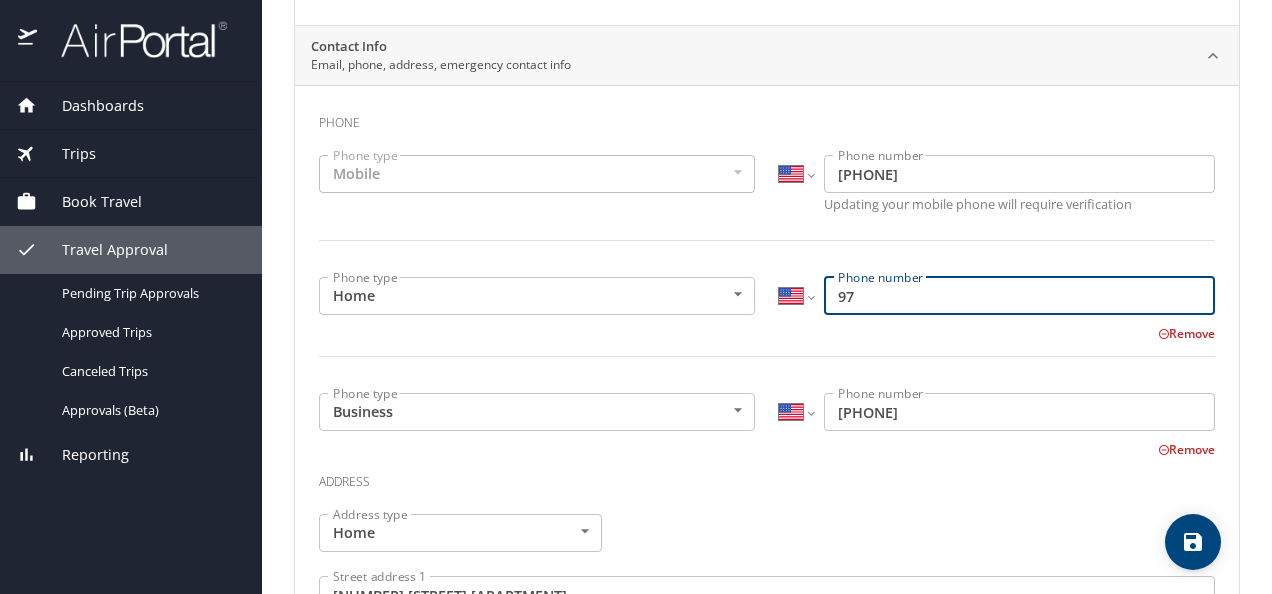 type on "9" 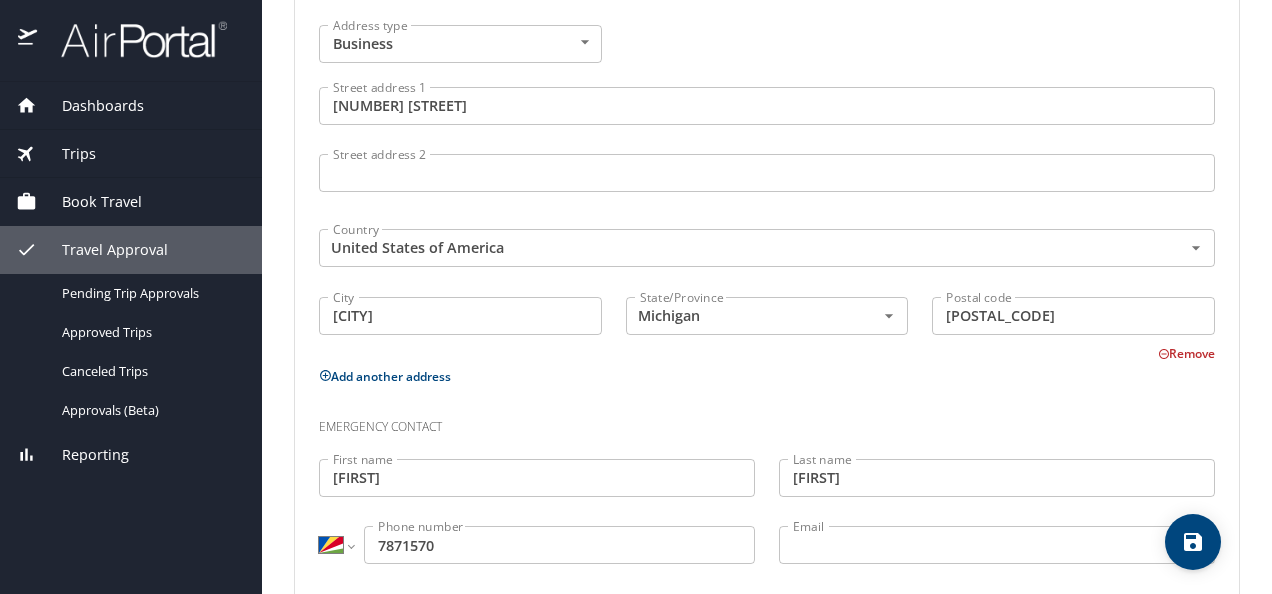scroll, scrollTop: 1284, scrollLeft: 0, axis: vertical 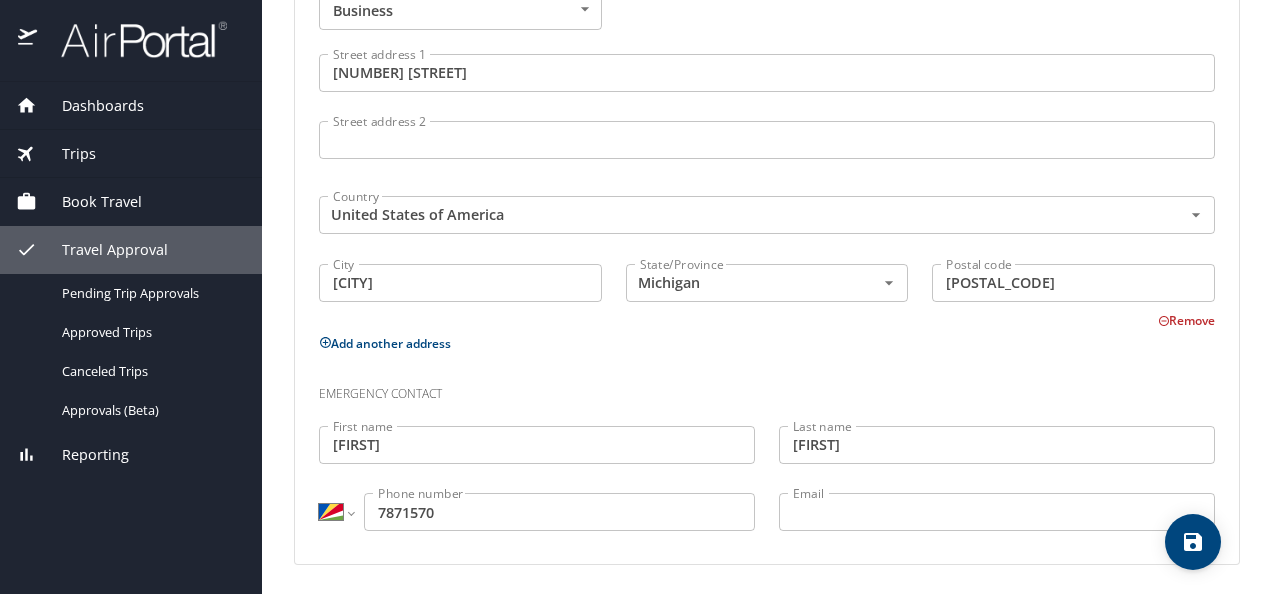 type on "[PHONE]" 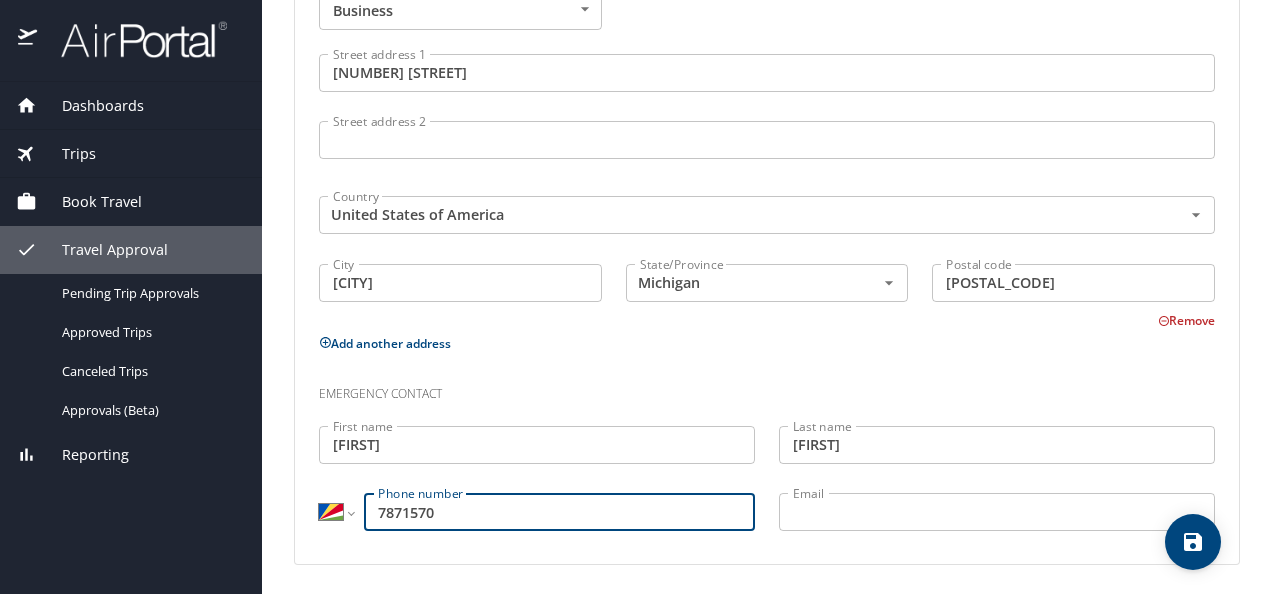 click on "7871570" at bounding box center (559, 512) 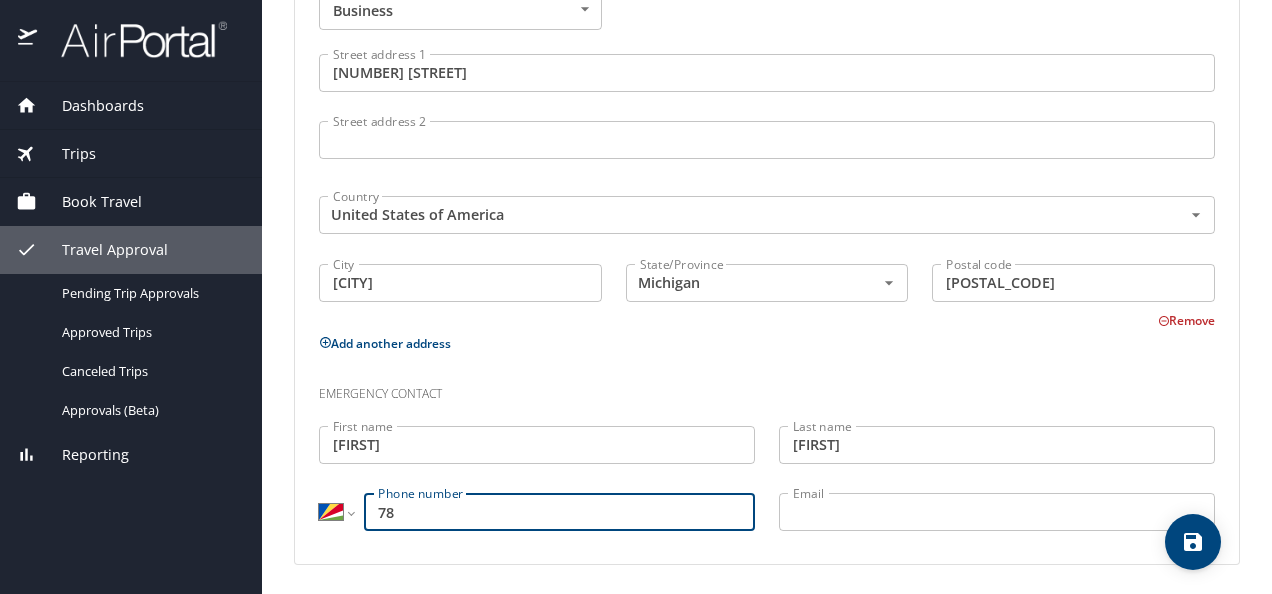 type on "7" 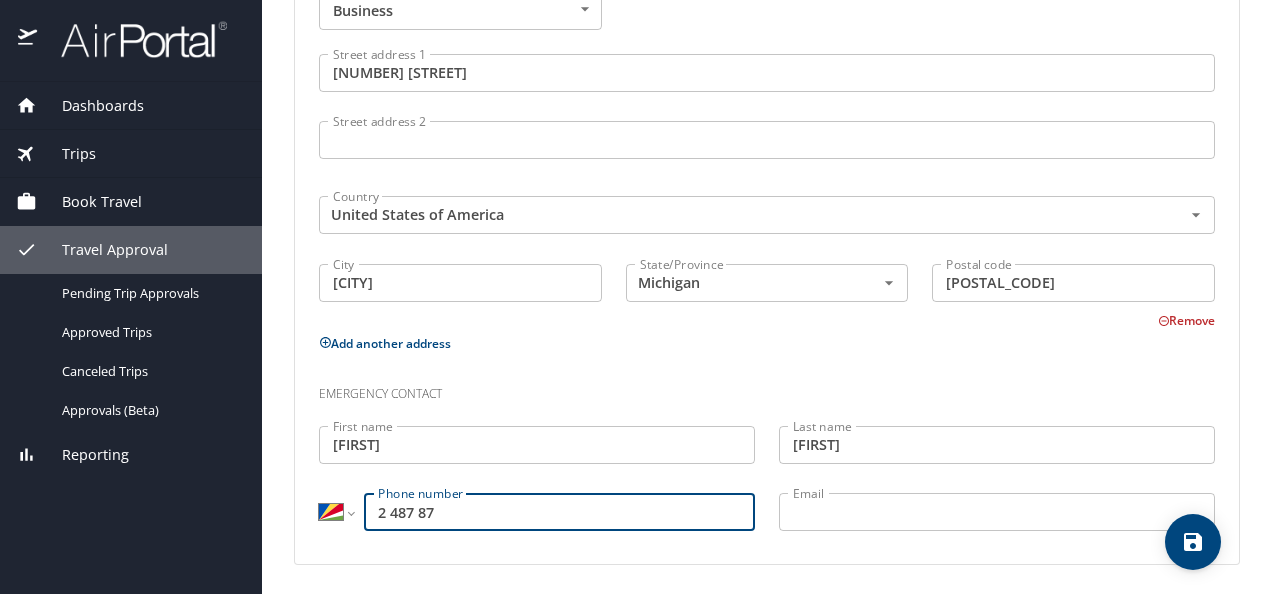 type on "2 487 87" 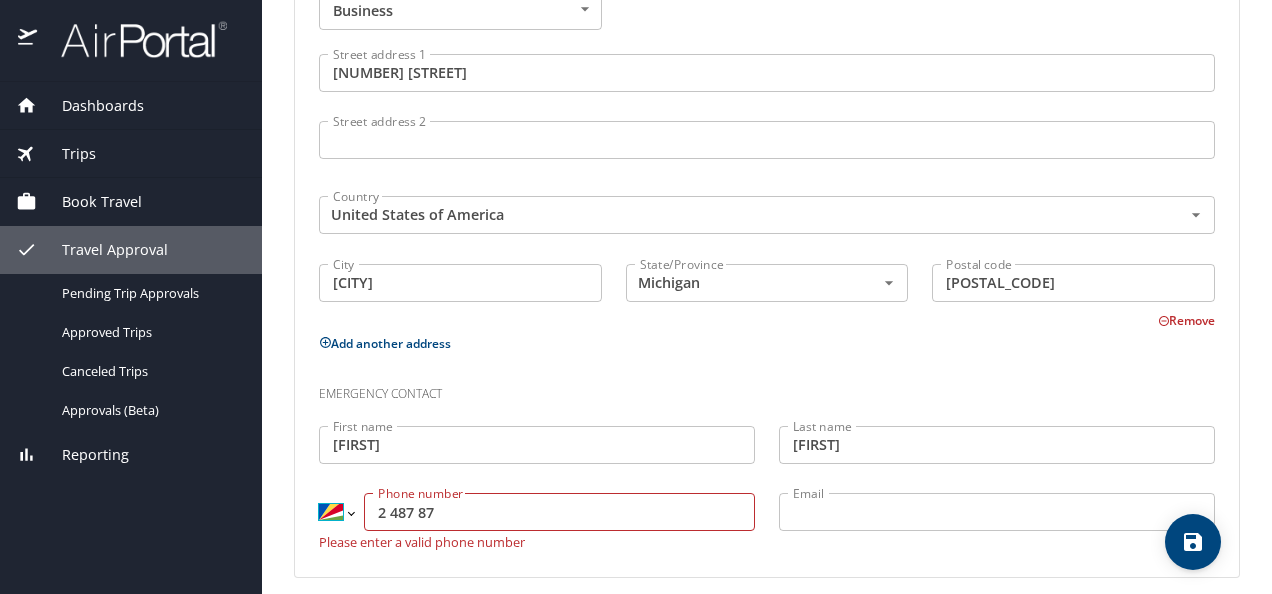 click on "International Afghanistan Åland Islands Albania Algeria American Samoa Andorra Angola Anguilla Antigua and Barbuda Argentina Armenia Aruba Ascension Island Australia Austria Azerbaijan Bahamas Bahrain Bangladesh Barbados Belarus Belgium Belize Benin Bermuda Bhutan Bolivia Bonaire, Sint Eustatius and Saba Bosnia and Herzegovina Botswana Brazil British Indian Ocean Territory Brunei Darussalam Bulgaria Burkina Faso Burma Burundi Cambodia Cameroon Canada Cape Verde Cayman Islands Central African Republic Chad Chile China Christmas Island Cocos (Keeling) Islands Colombia Comoros Congo Congo, Democratic Republic of the Cook Islands Costa Rica Cote d'Ivoire Croatia Cuba Curaçao Cyprus Czech Republic Denmark Djibouti Dominica Dominican Republic Ecuador Egypt El Salvador Equatorial Guinea Eritrea Estonia Ethiopia Falkland Islands Faroe Islands Federated States of Micronesia Fiji Finland France French Guiana French Polynesia Gabon Gambia Georgia Germany Ghana Gibraltar Greece Greenland Grenada Guadeloupe Guam Guinea" at bounding box center [336, 512] 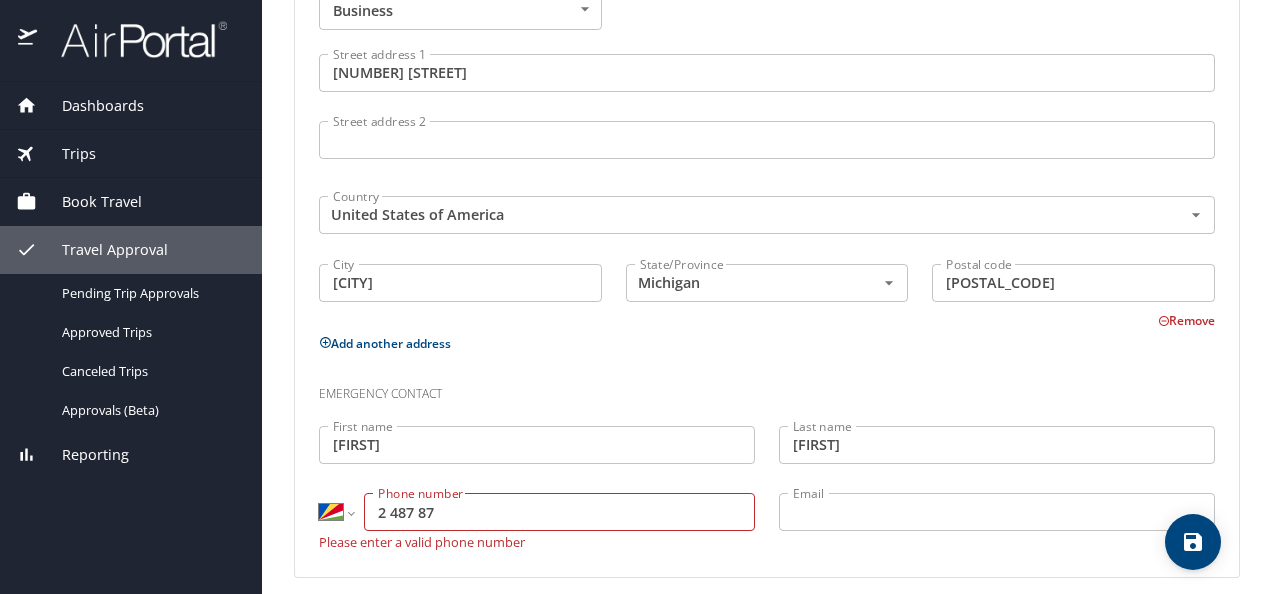 click on "International Afghanistan Åland Islands Albania Algeria American Samoa Andorra Angola Anguilla Antigua and Barbuda Argentina Armenia Aruba Ascension Island Australia Austria Azerbaijan Bahamas Bahrain Bangladesh Barbados Belarus Belgium Belize Benin Bermuda Bhutan Bolivia Bonaire, Sint Eustatius and Saba Bosnia and Herzegovina Botswana Brazil British Indian Ocean Territory Brunei Darussalam Bulgaria Burkina Faso Burma Burundi Cambodia Cameroon Canada Cape Verde Cayman Islands Central African Republic Chad Chile China Christmas Island Cocos (Keeling) Islands Colombia Comoros Congo Congo, Democratic Republic of the Cook Islands Costa Rica Cote d'Ivoire Croatia Cuba Curaçao Cyprus Czech Republic Denmark Djibouti Dominica Dominican Republic Ecuador Egypt El Salvador Equatorial Guinea Eritrea Estonia Ethiopia Falkland Islands Faroe Islands Federated States of Micronesia Fiji Finland France French Guiana French Polynesia Gabon Gambia Georgia Germany Ghana Gibraltar Greece Greenland Grenada Guadeloupe Guam Guinea" at bounding box center (336, 512) 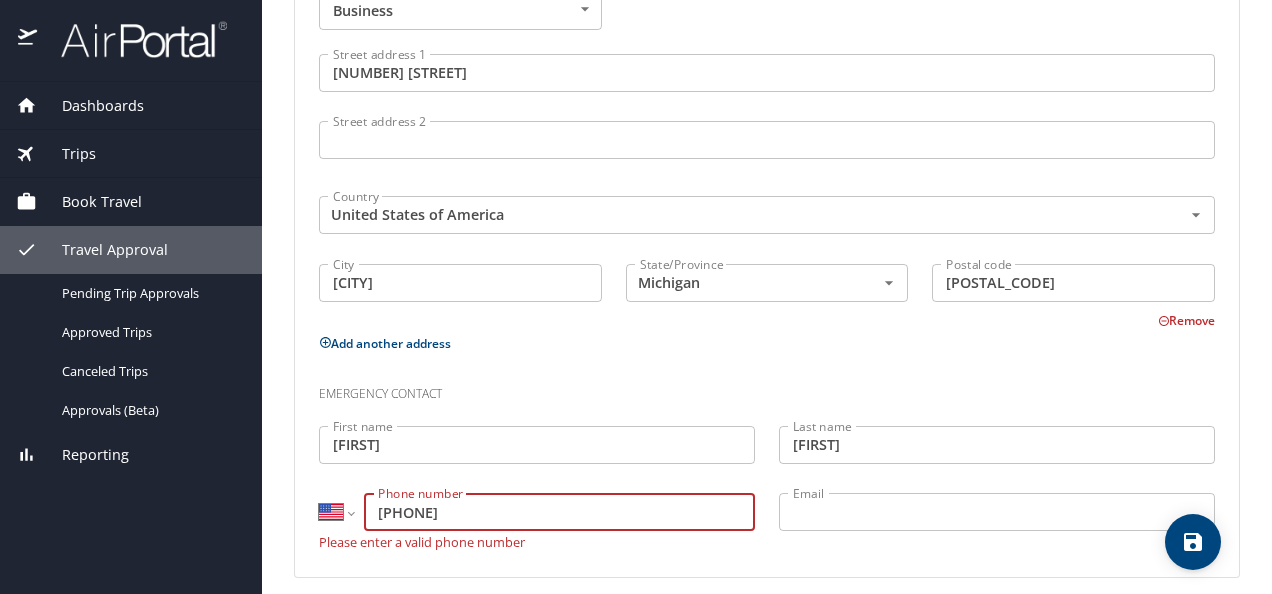type on "[PHONE]" 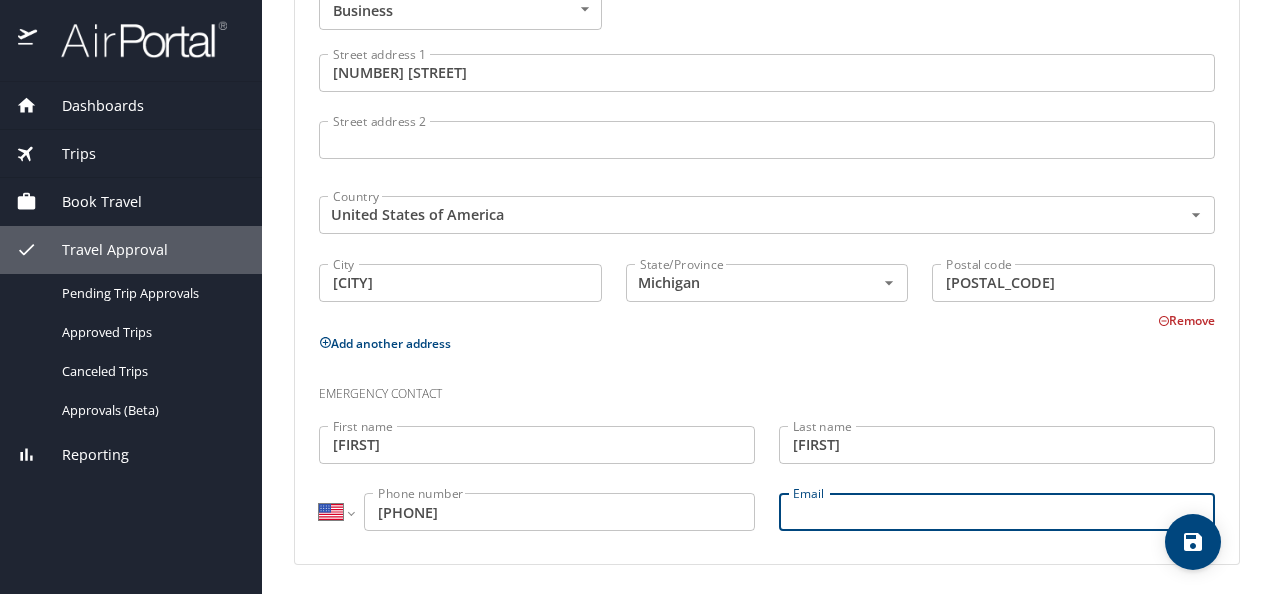 type on "e" 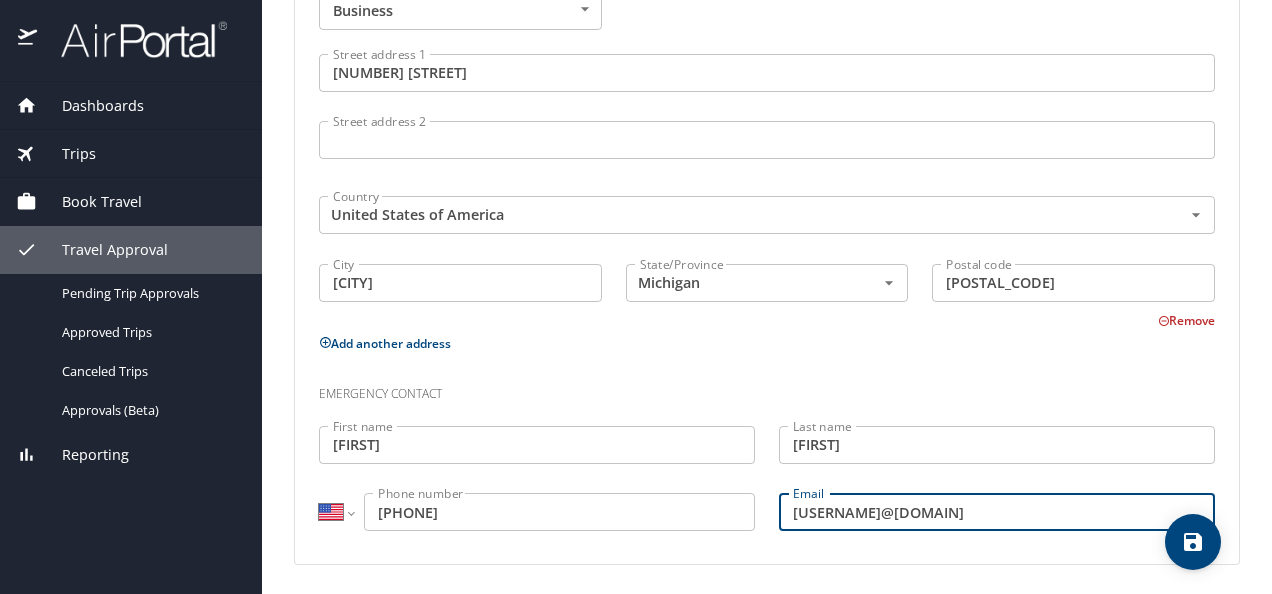 type on "[USERNAME]@[DOMAIN]" 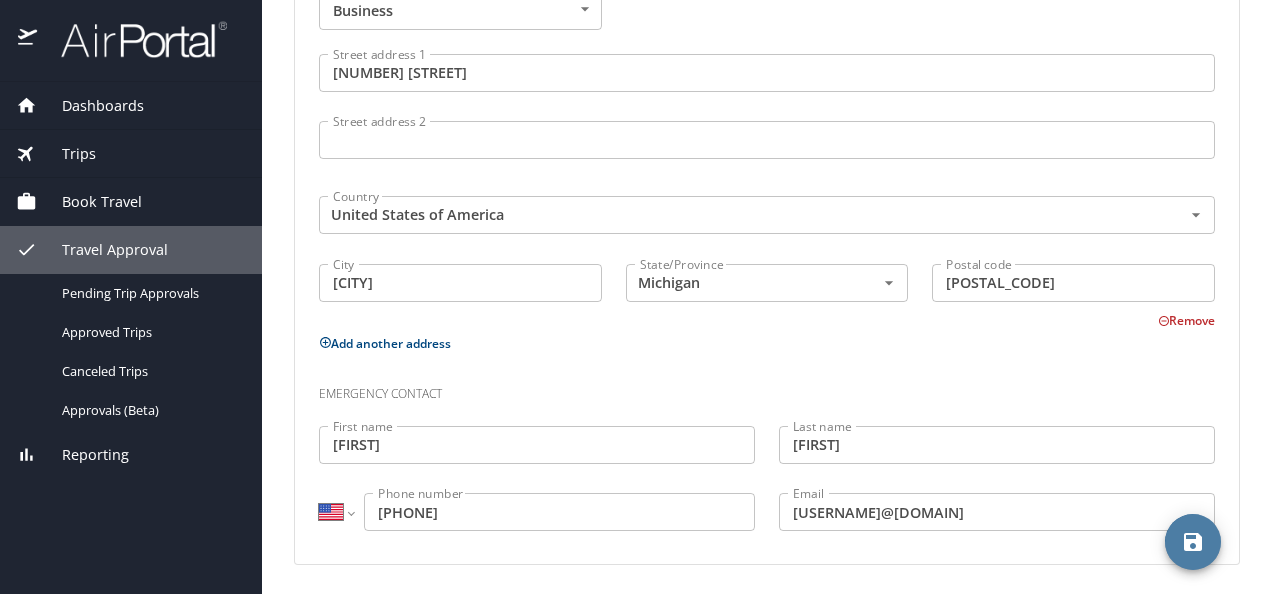 type 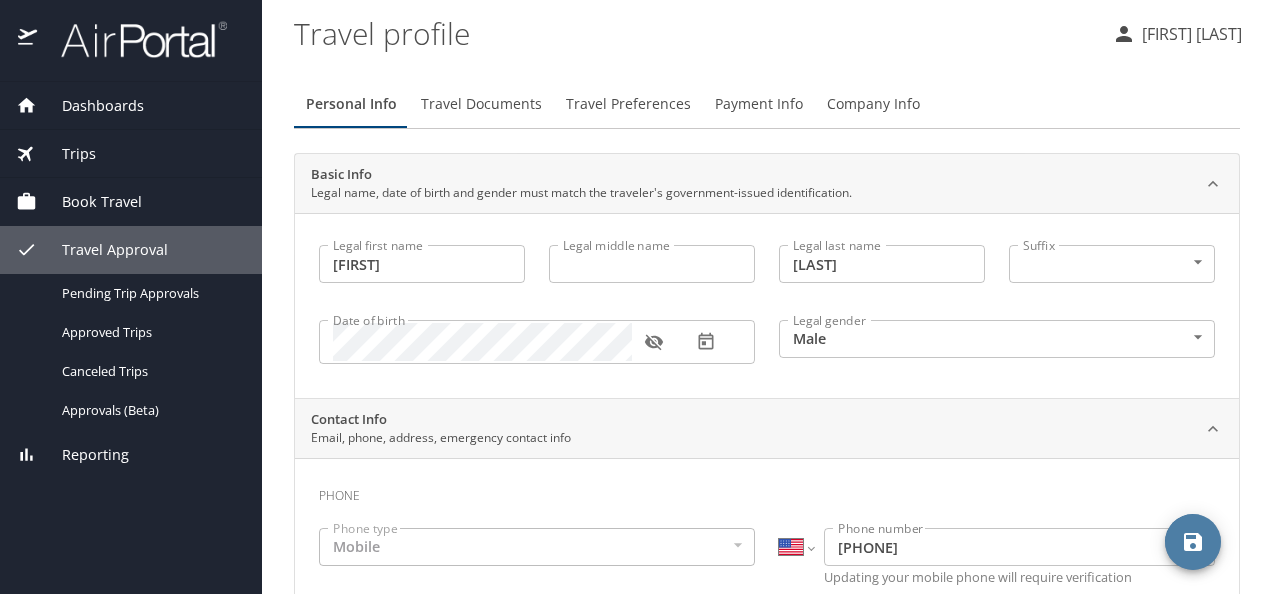 scroll, scrollTop: 1284, scrollLeft: 0, axis: vertical 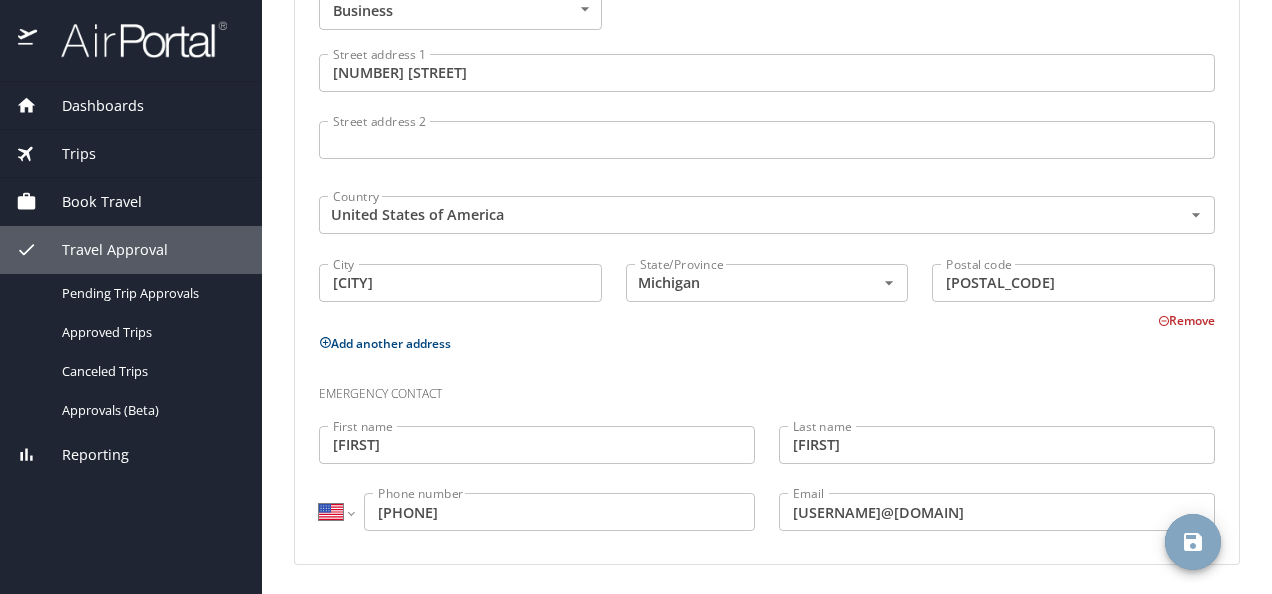click 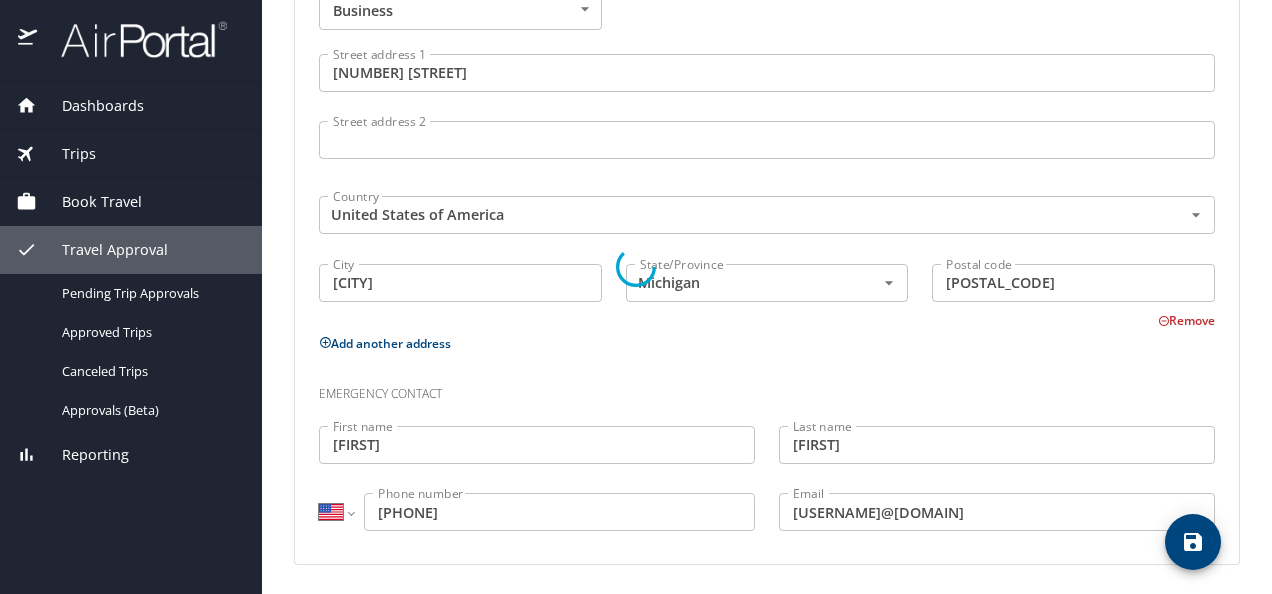 select on "US" 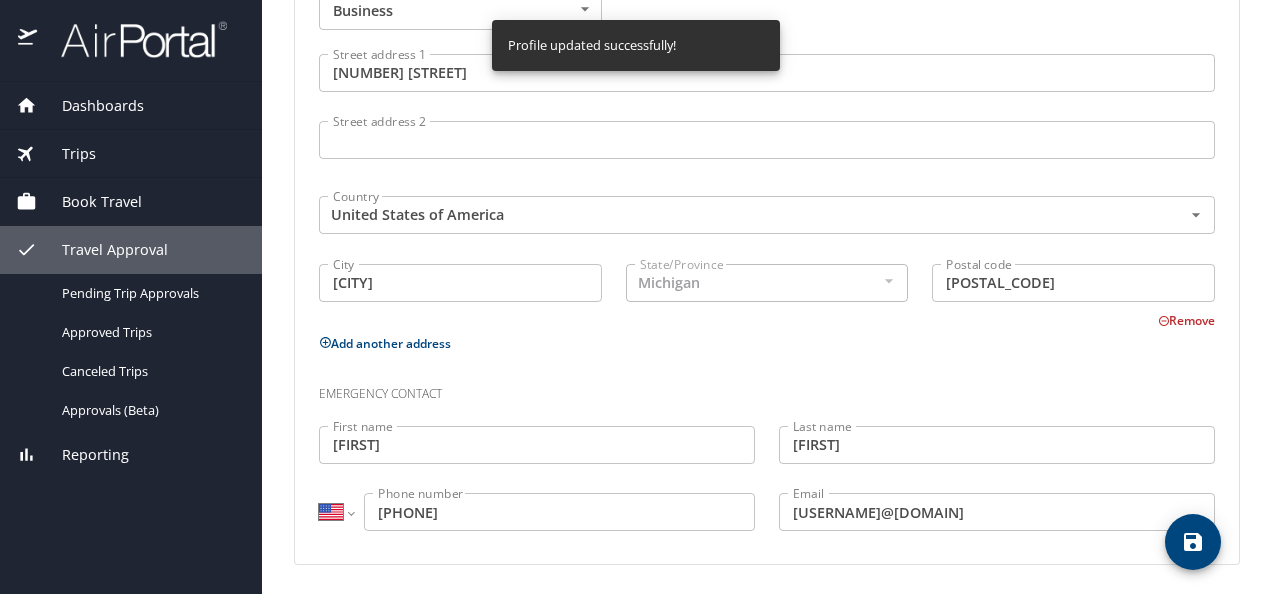select on "US" 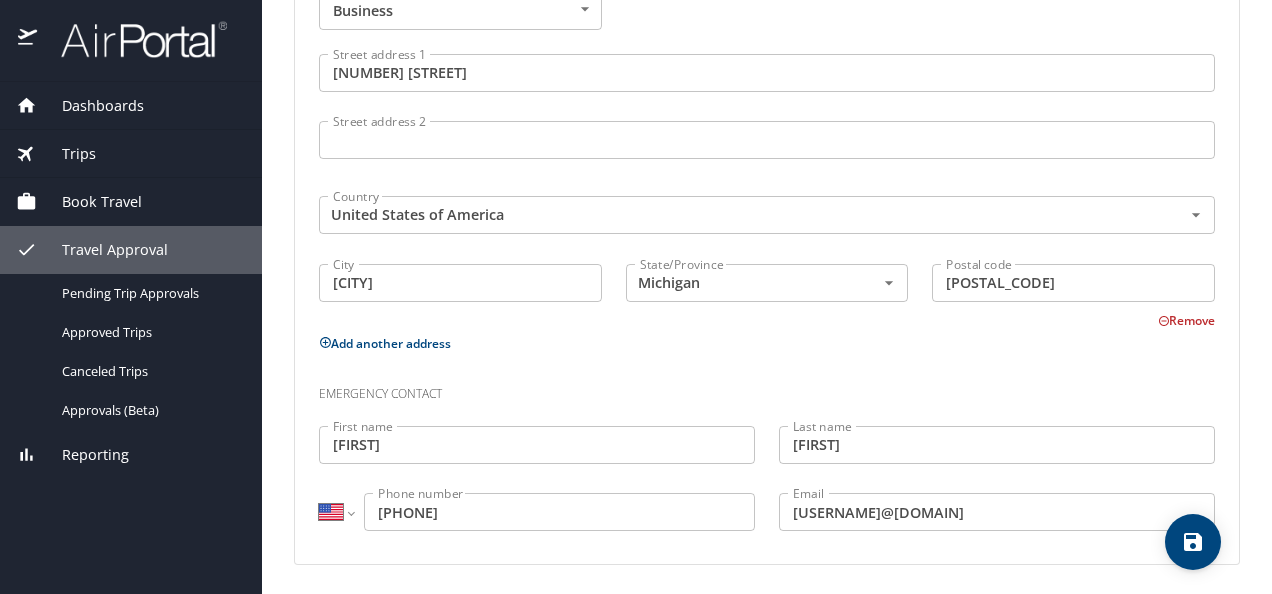 click on "Trips" at bounding box center [66, 154] 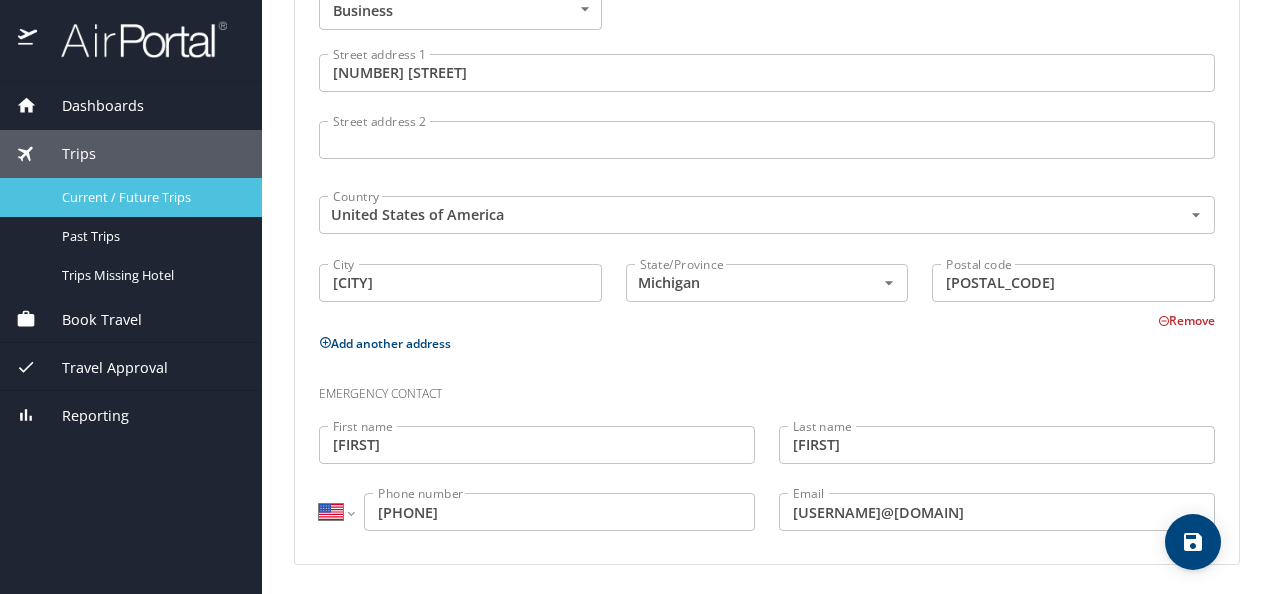 click on "Current / Future Trips" at bounding box center [150, 197] 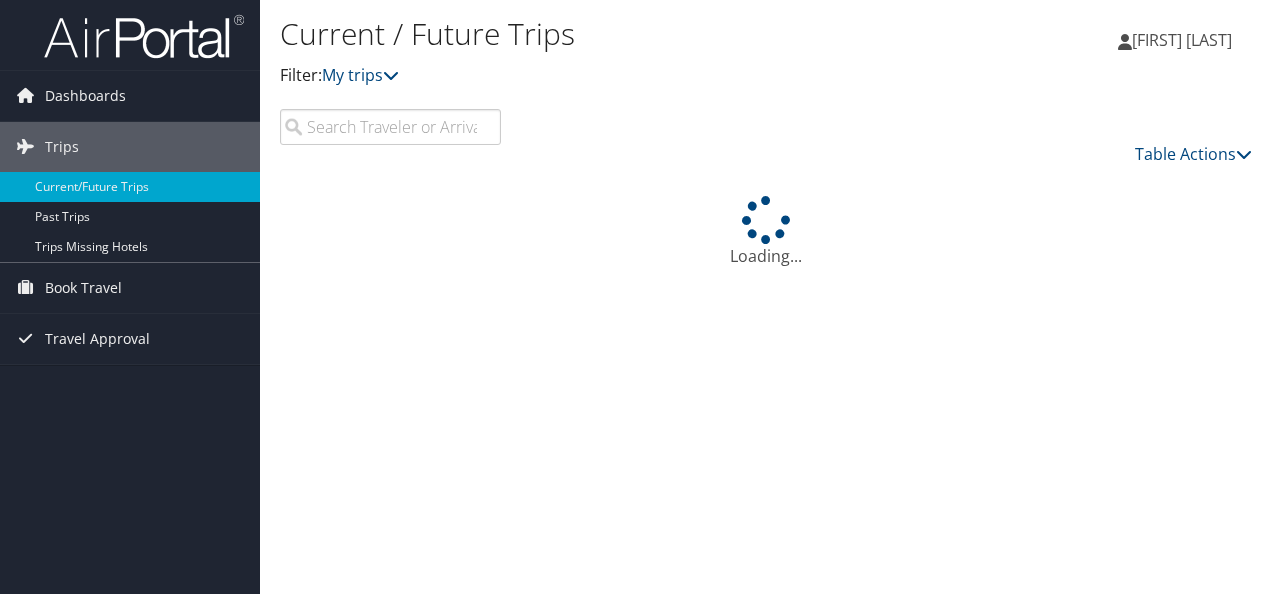 scroll, scrollTop: 0, scrollLeft: 0, axis: both 